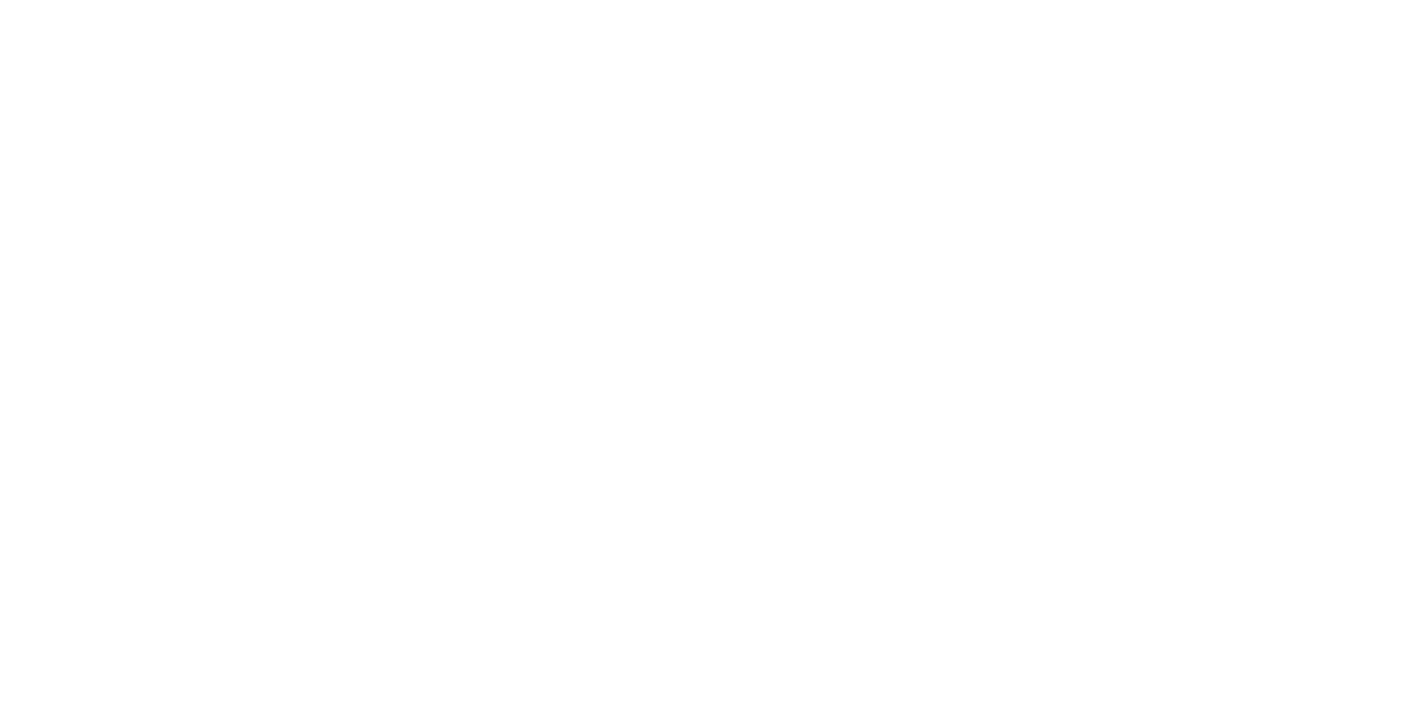 scroll, scrollTop: 0, scrollLeft: 0, axis: both 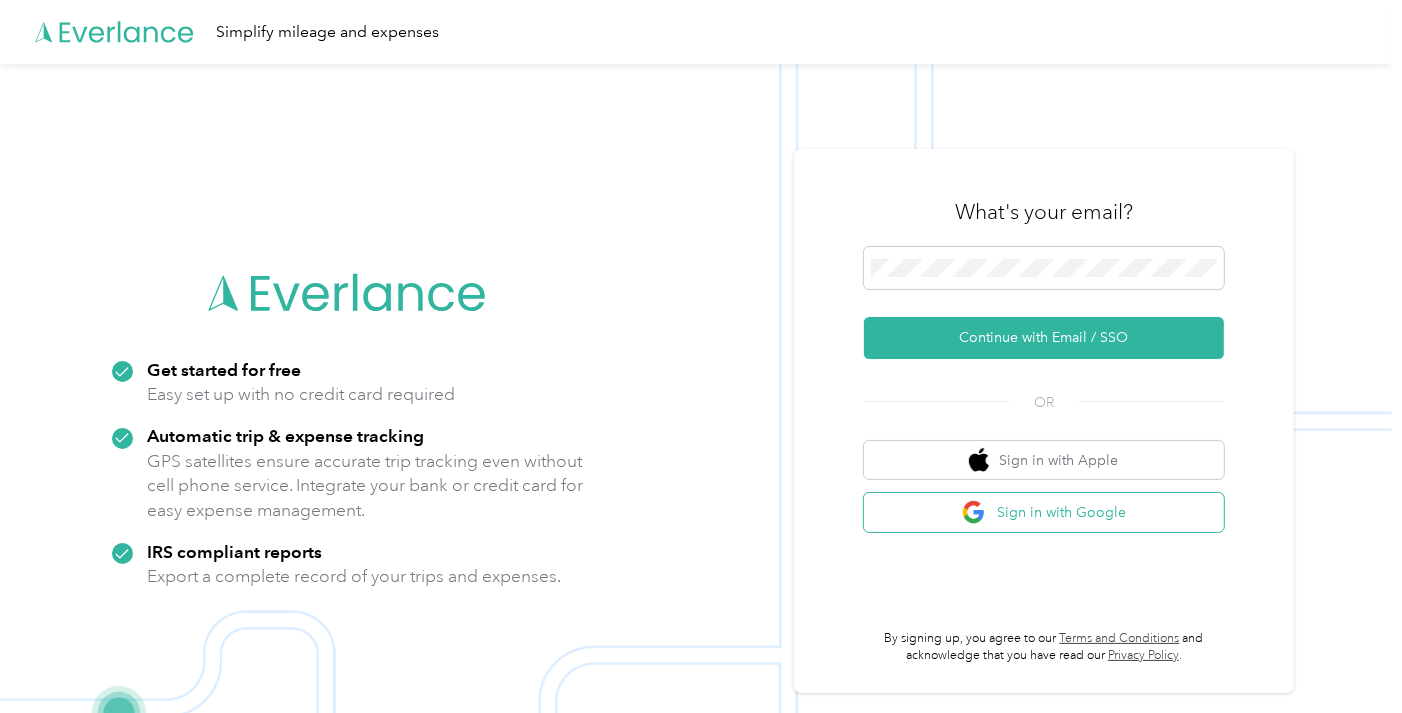 click on "Sign in with Google" at bounding box center [1044, 512] 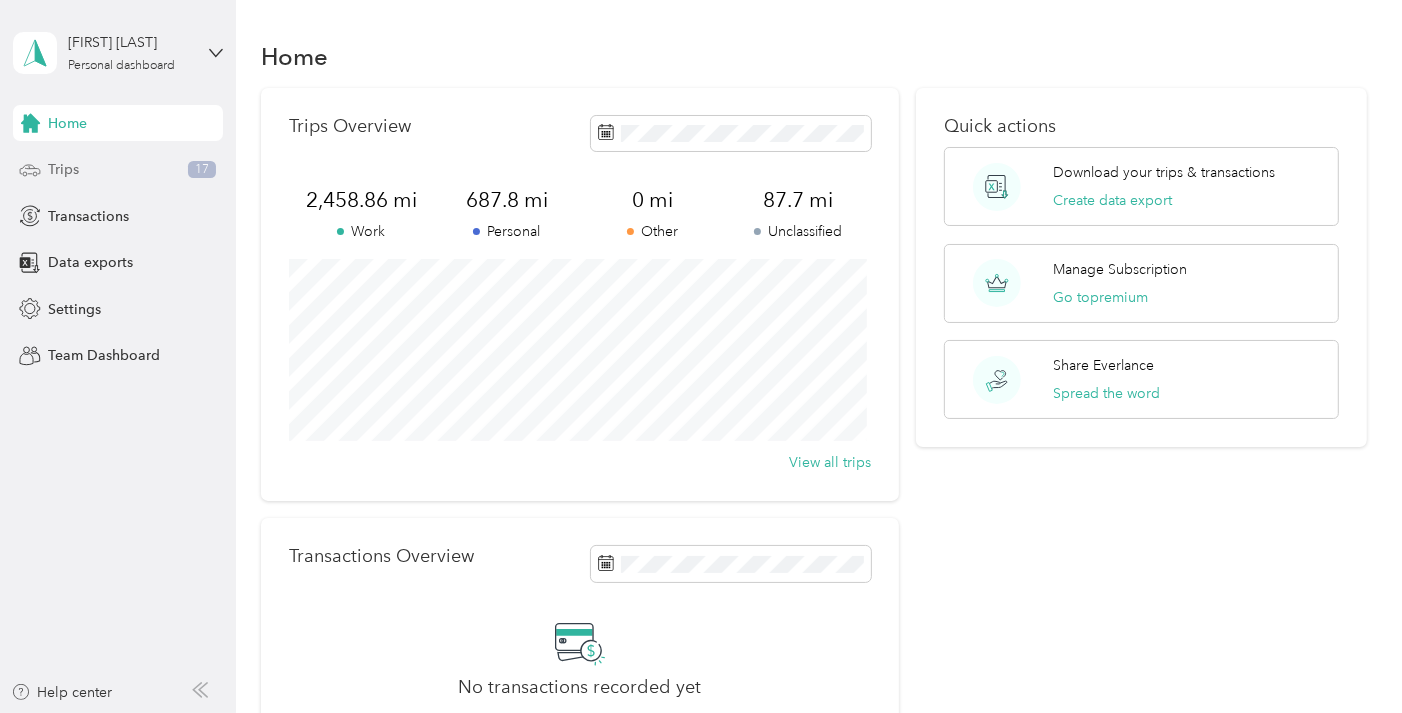 click on "Trips" at bounding box center (63, 169) 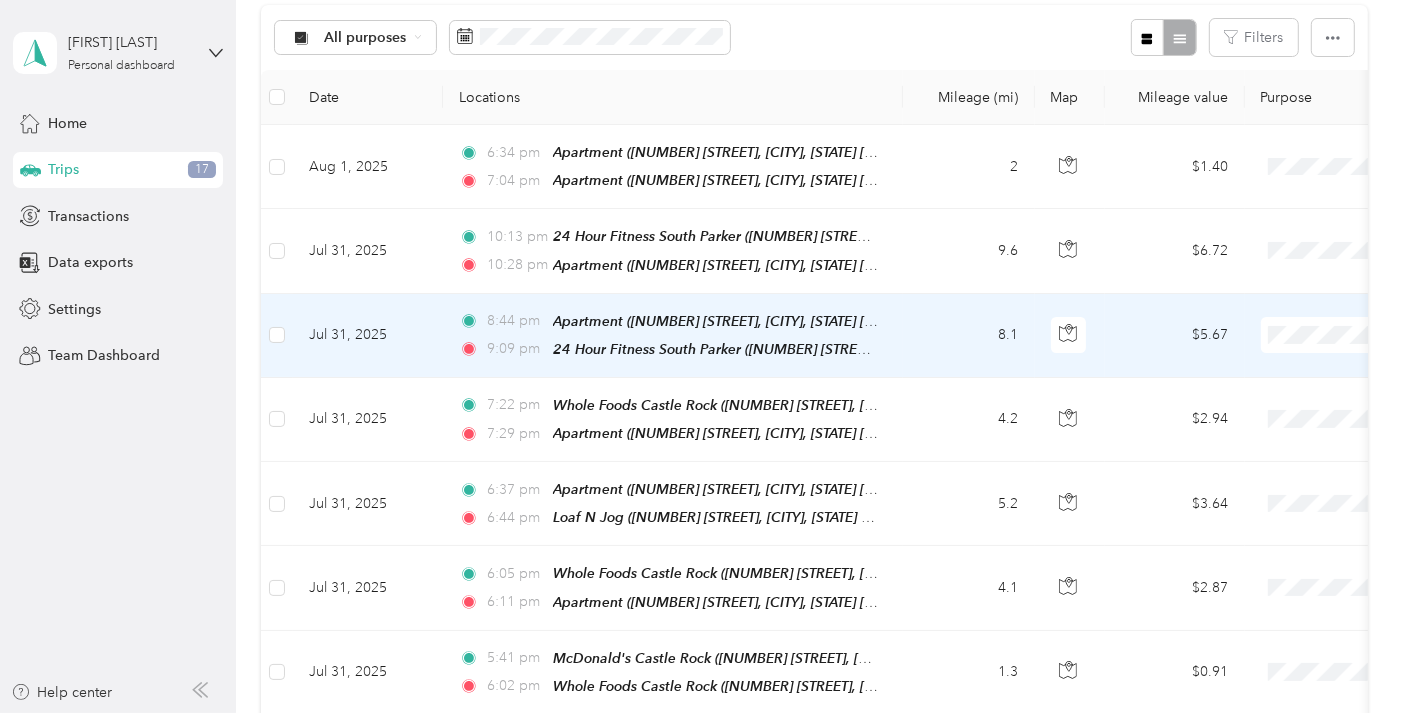 scroll, scrollTop: 258, scrollLeft: 0, axis: vertical 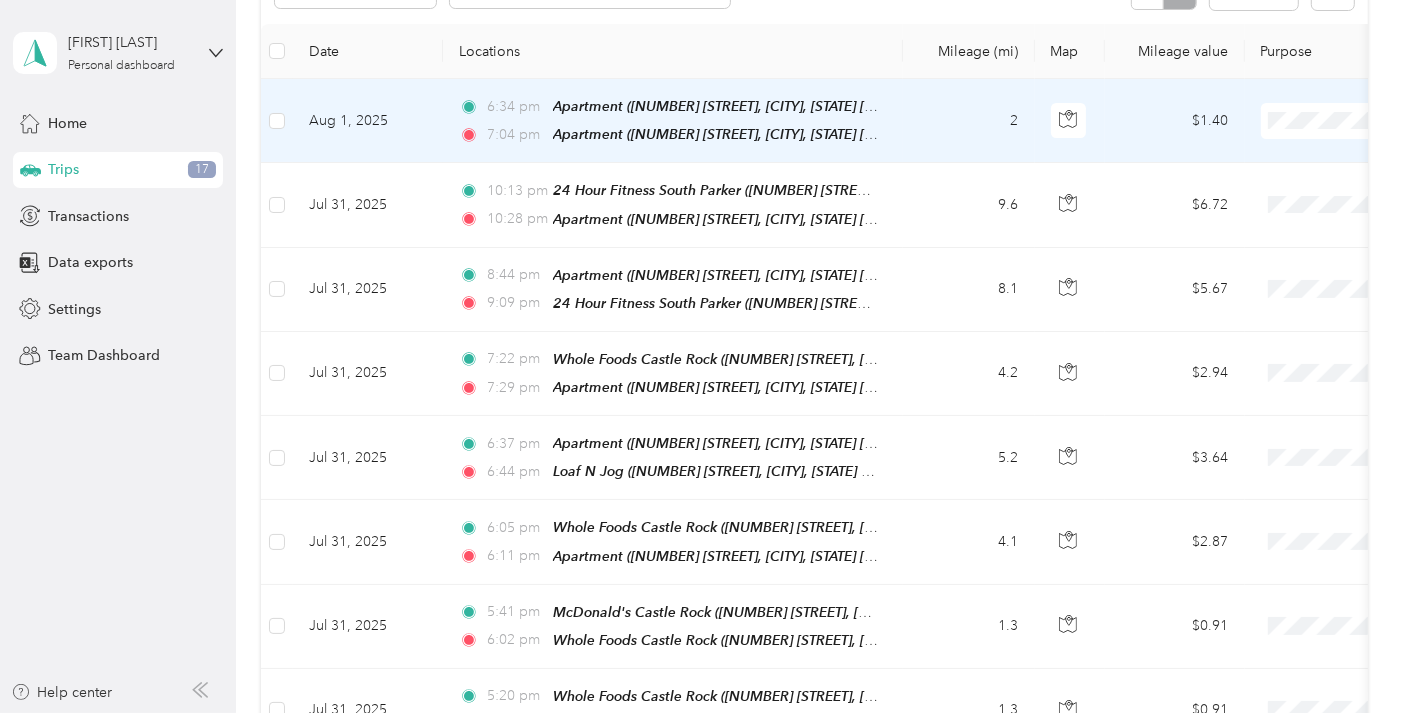 click on "[TIME] Apartment ([NUMBER] [STREET], [CITY], [STATE] [ZIP], [COUNTRY], [COUNTY], [STATE]) [TIME] Apartment ([NUMBER] [STREET], [CITY], [STATE] [ZIP], [COUNTRY], [COUNTY], [STATE])" at bounding box center [673, 121] 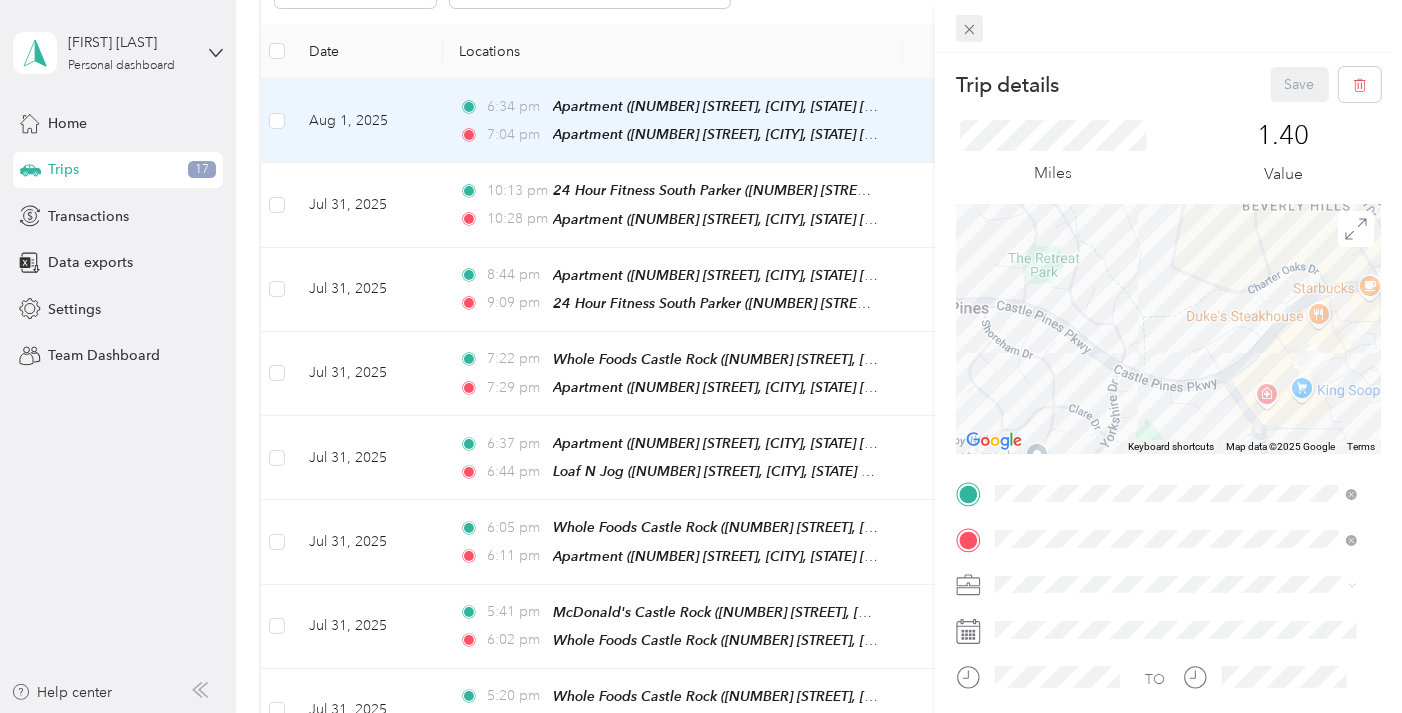 click 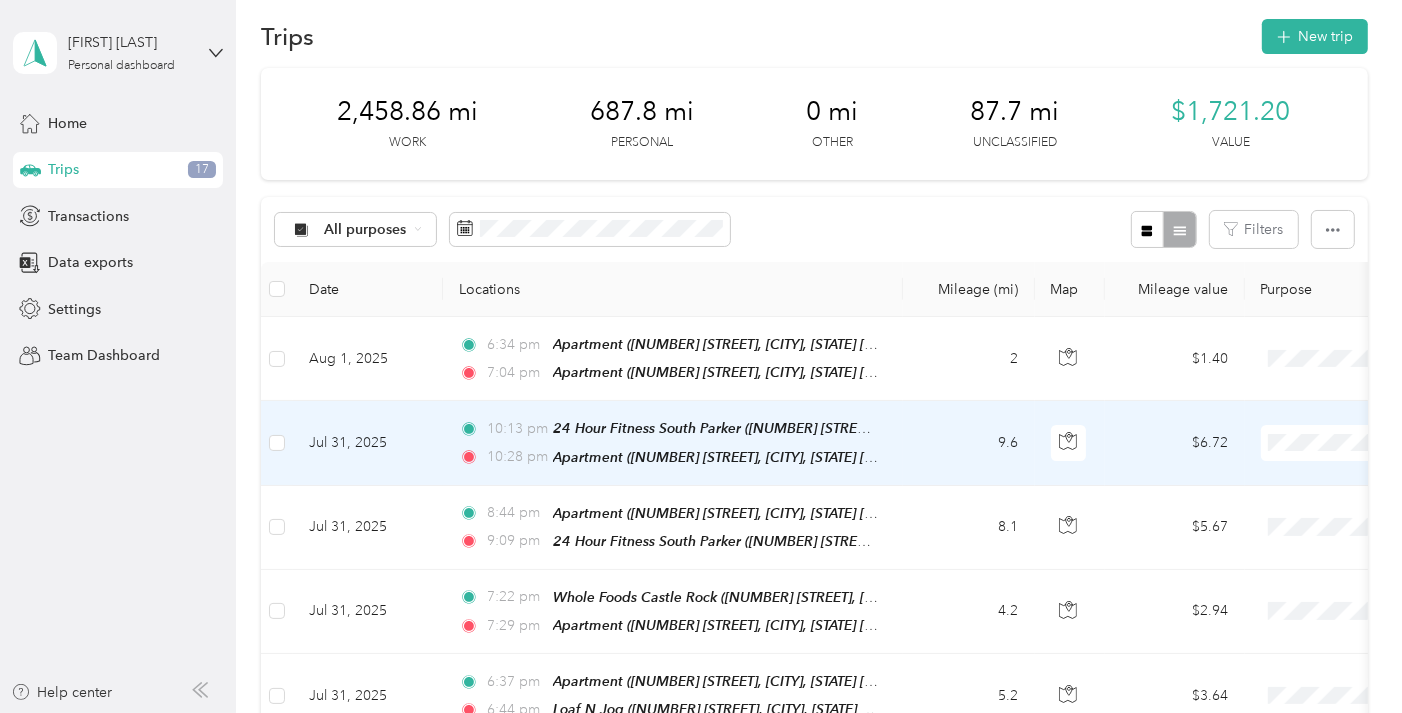 scroll, scrollTop: 0, scrollLeft: 0, axis: both 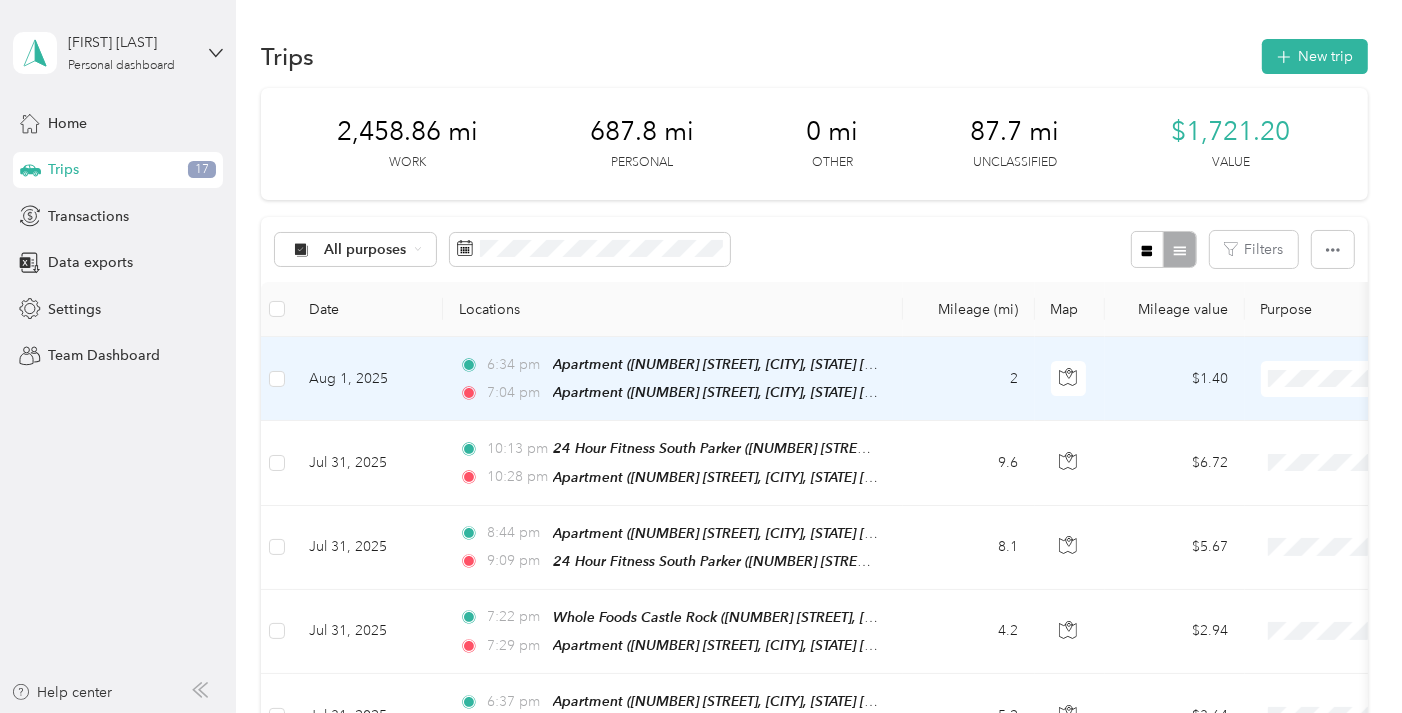 click on "$1.40" at bounding box center (1175, 379) 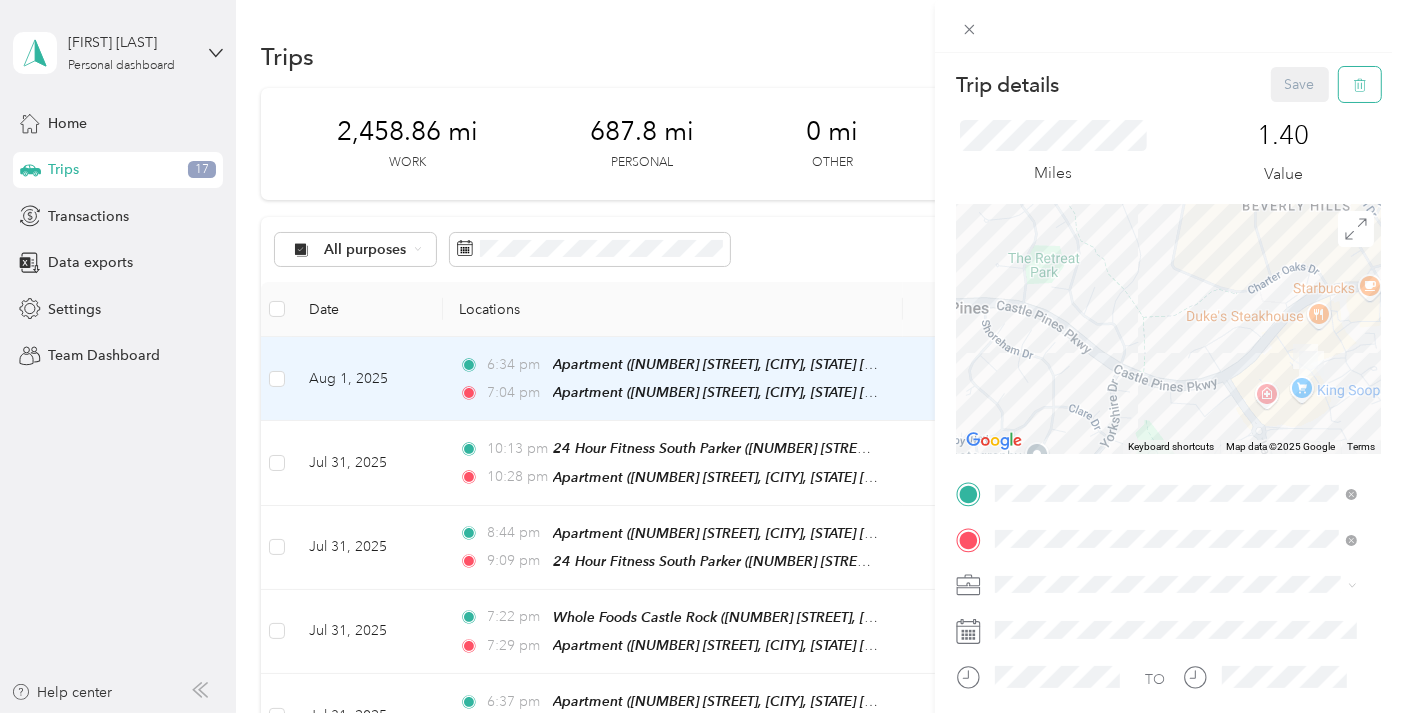 click 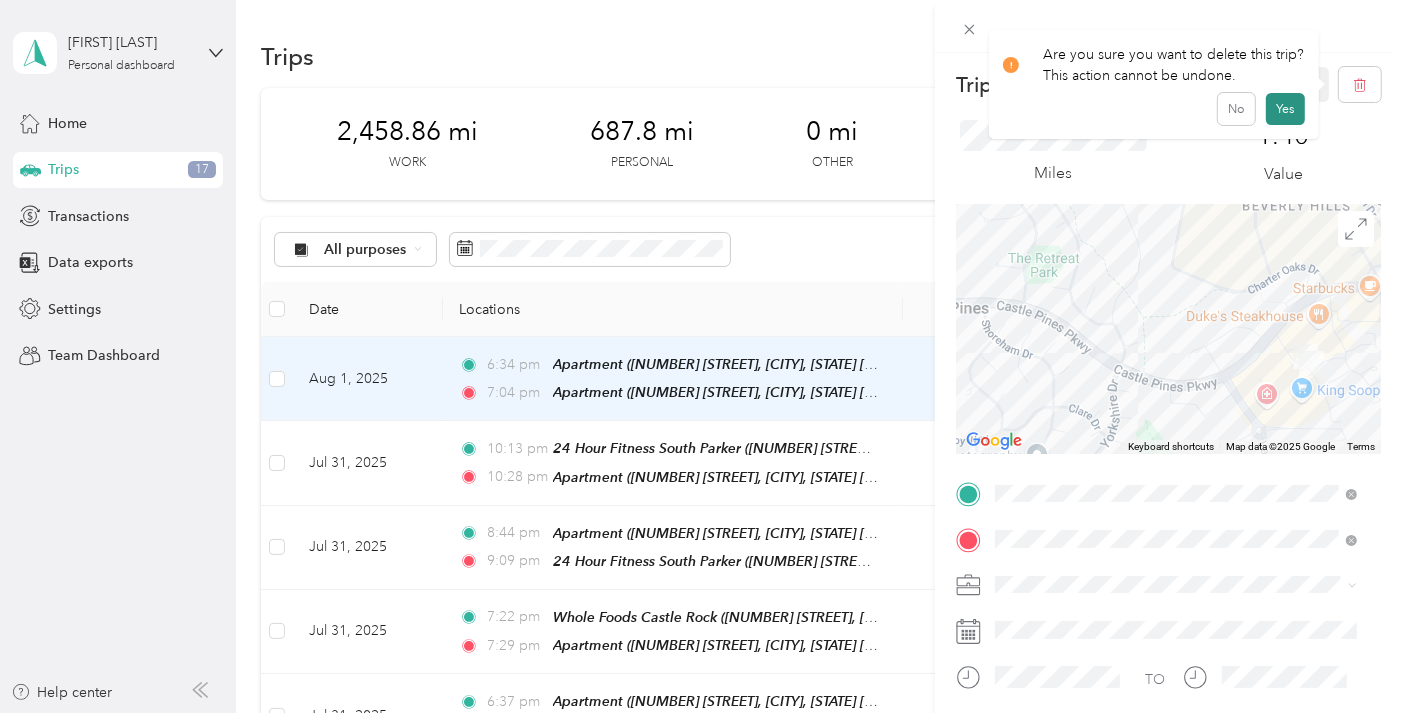 click on "Yes" at bounding box center [1285, 109] 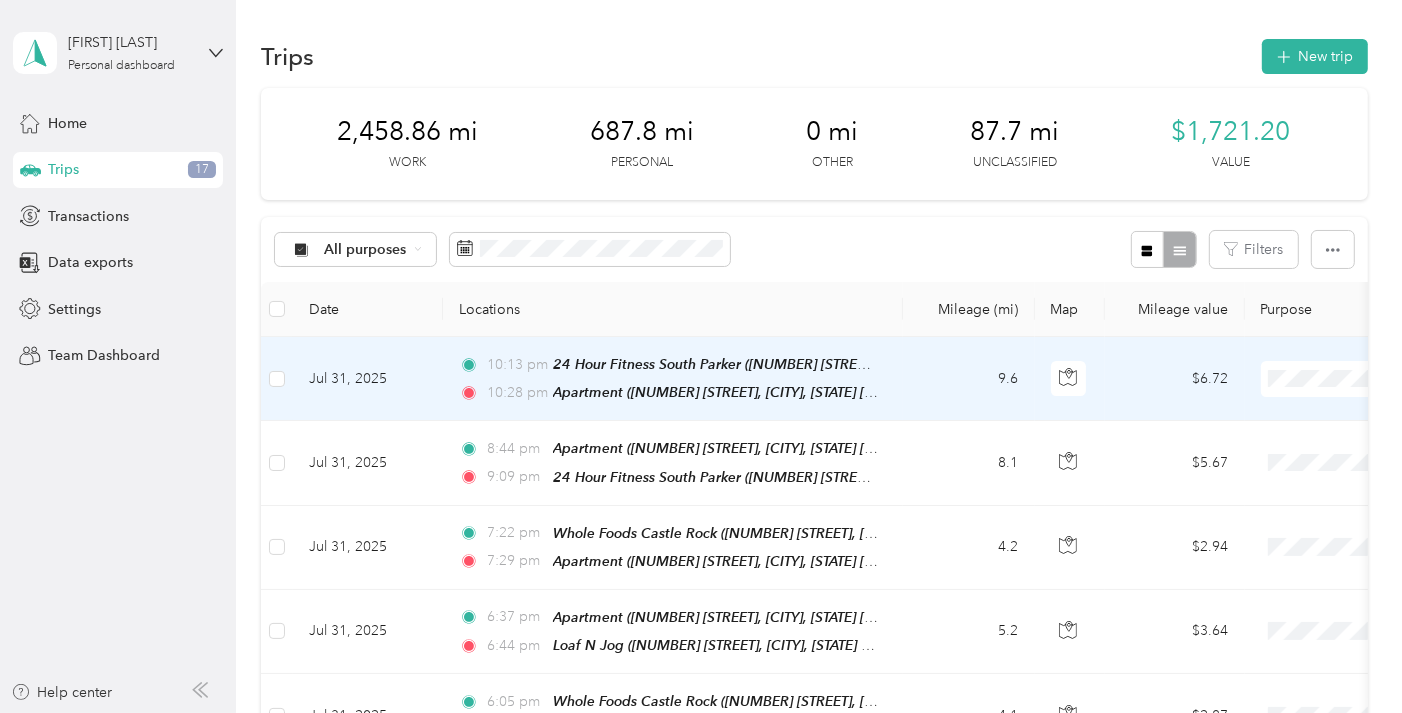 click on "Personal" at bounding box center [1296, 450] 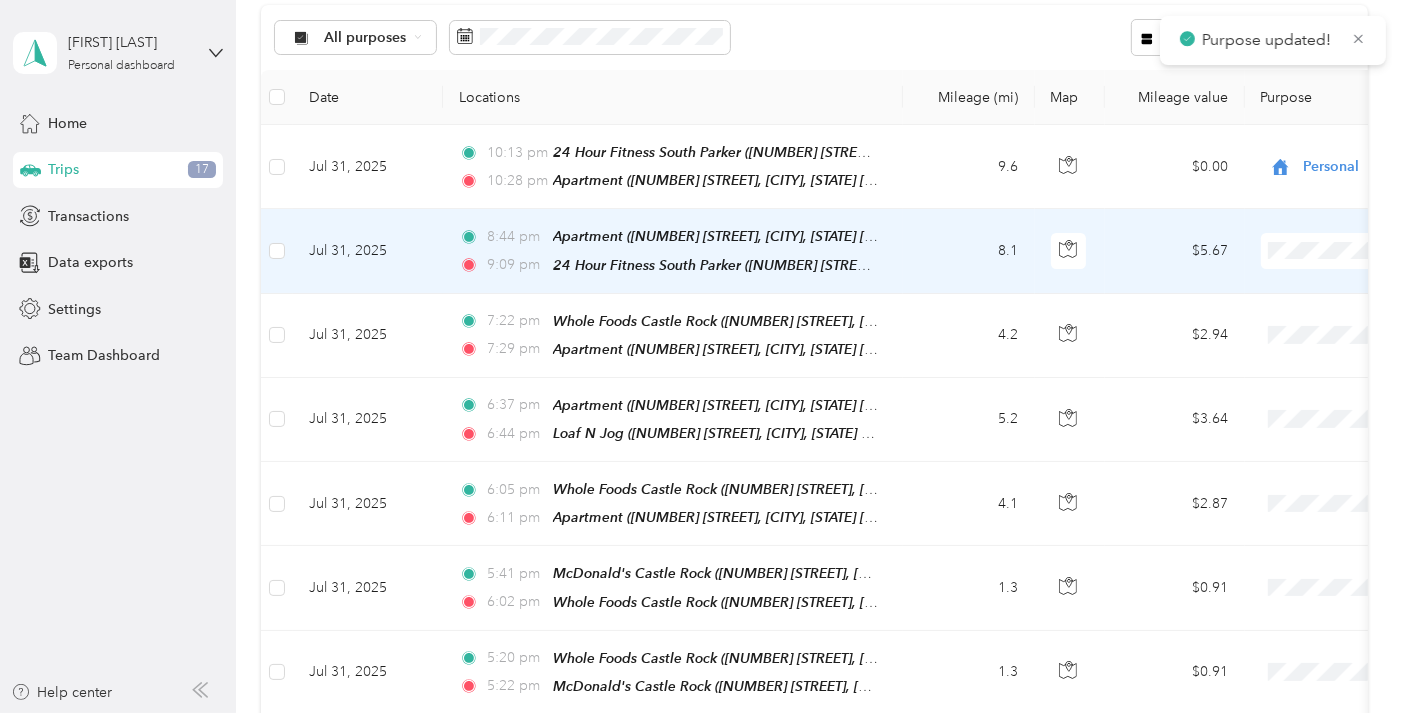 scroll, scrollTop: 258, scrollLeft: 0, axis: vertical 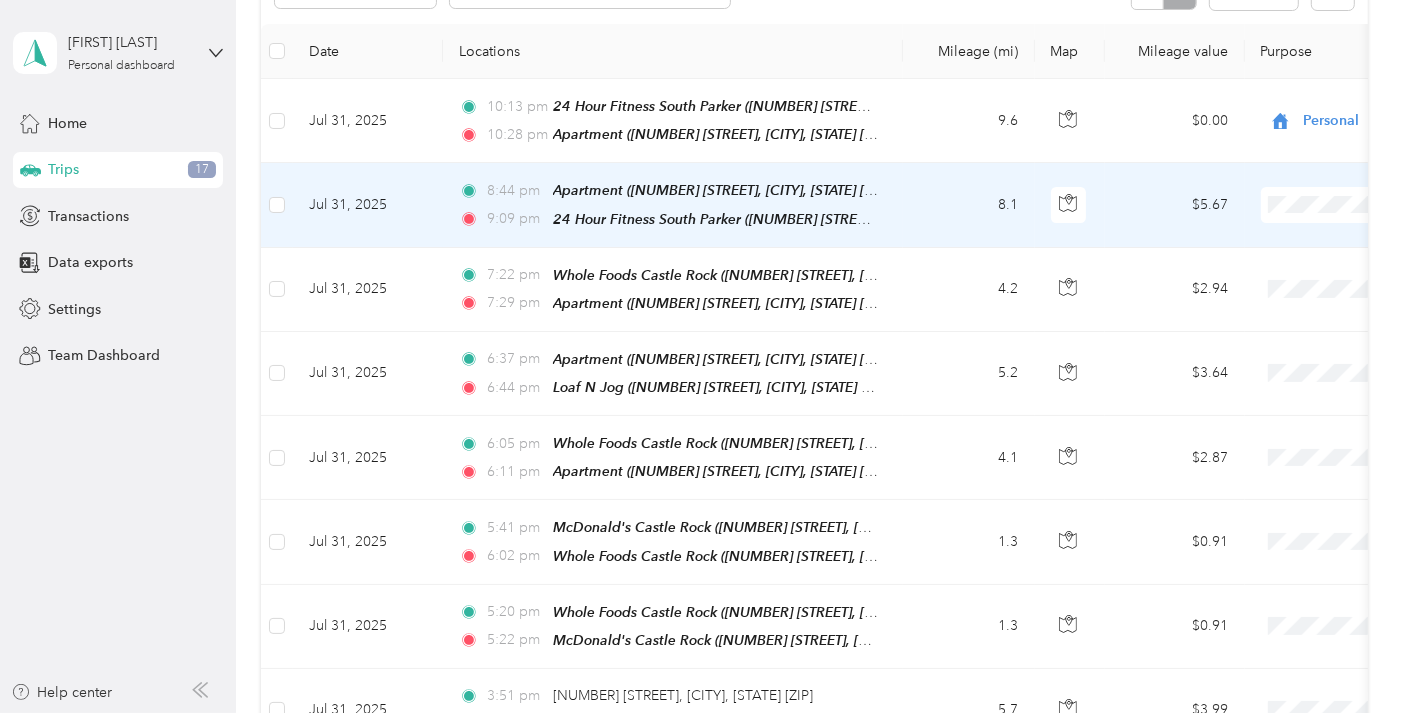 click on "8.1" at bounding box center (969, 205) 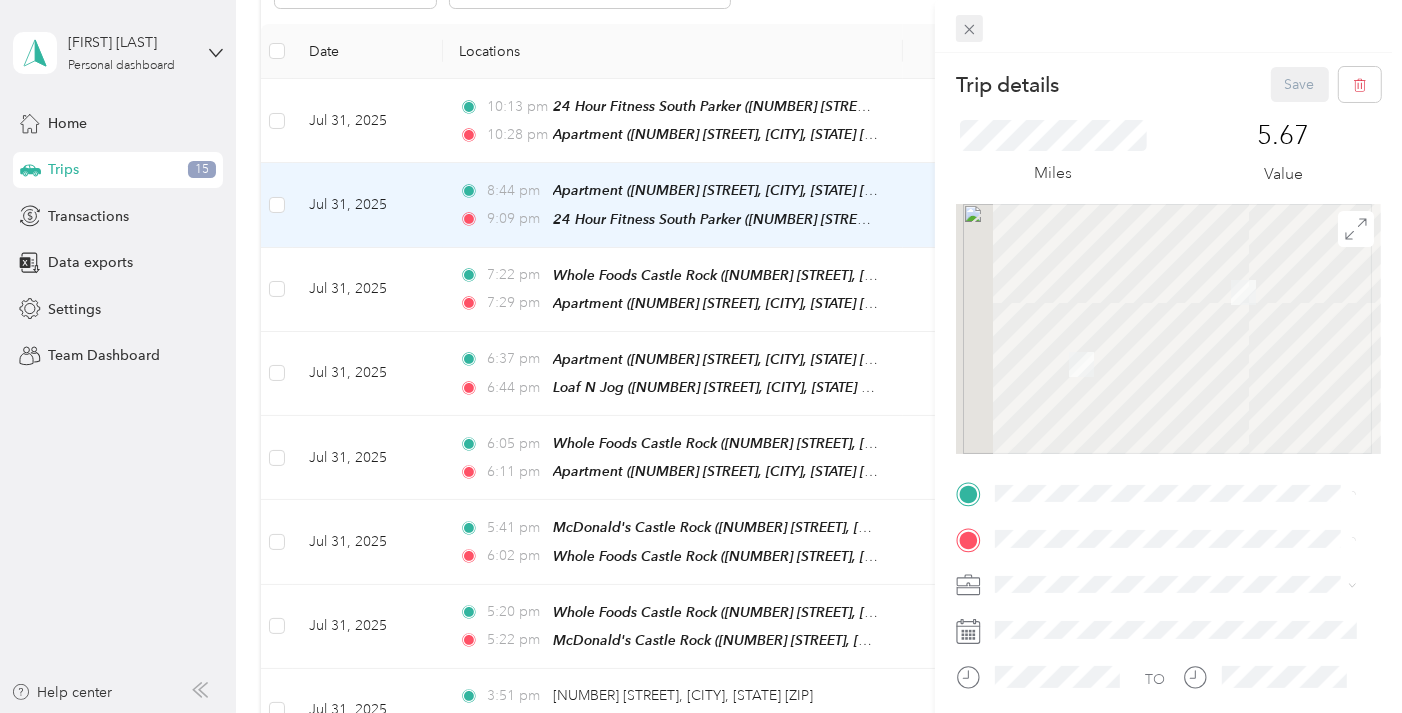 click 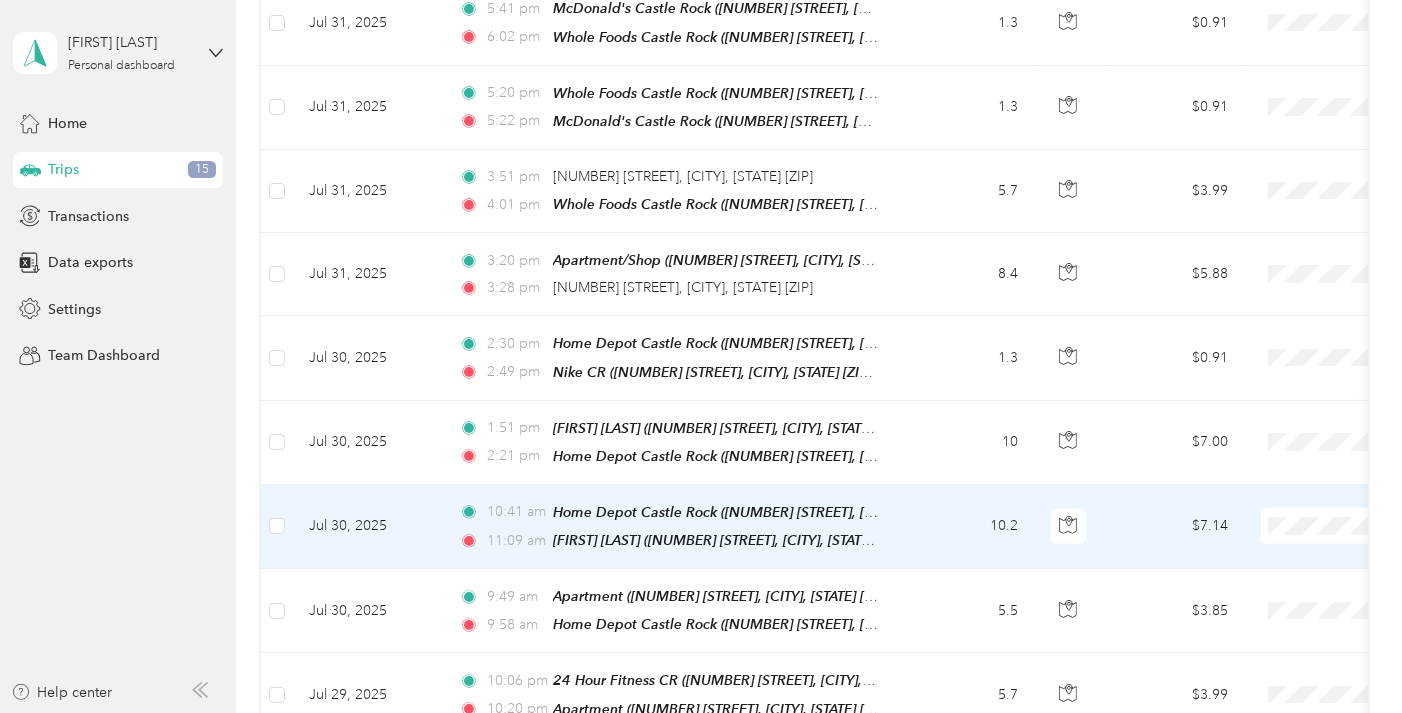 scroll, scrollTop: 1296, scrollLeft: 0, axis: vertical 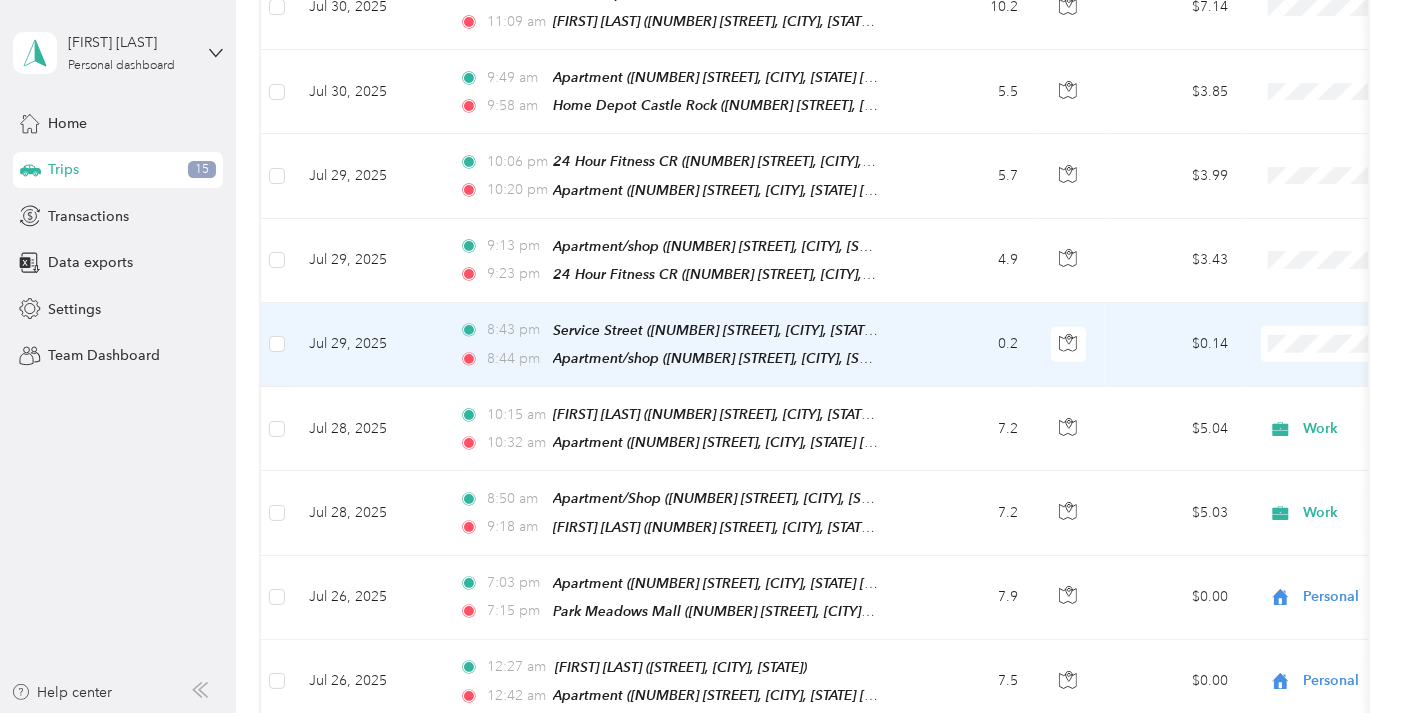 click on "Personal" at bounding box center [1296, 387] 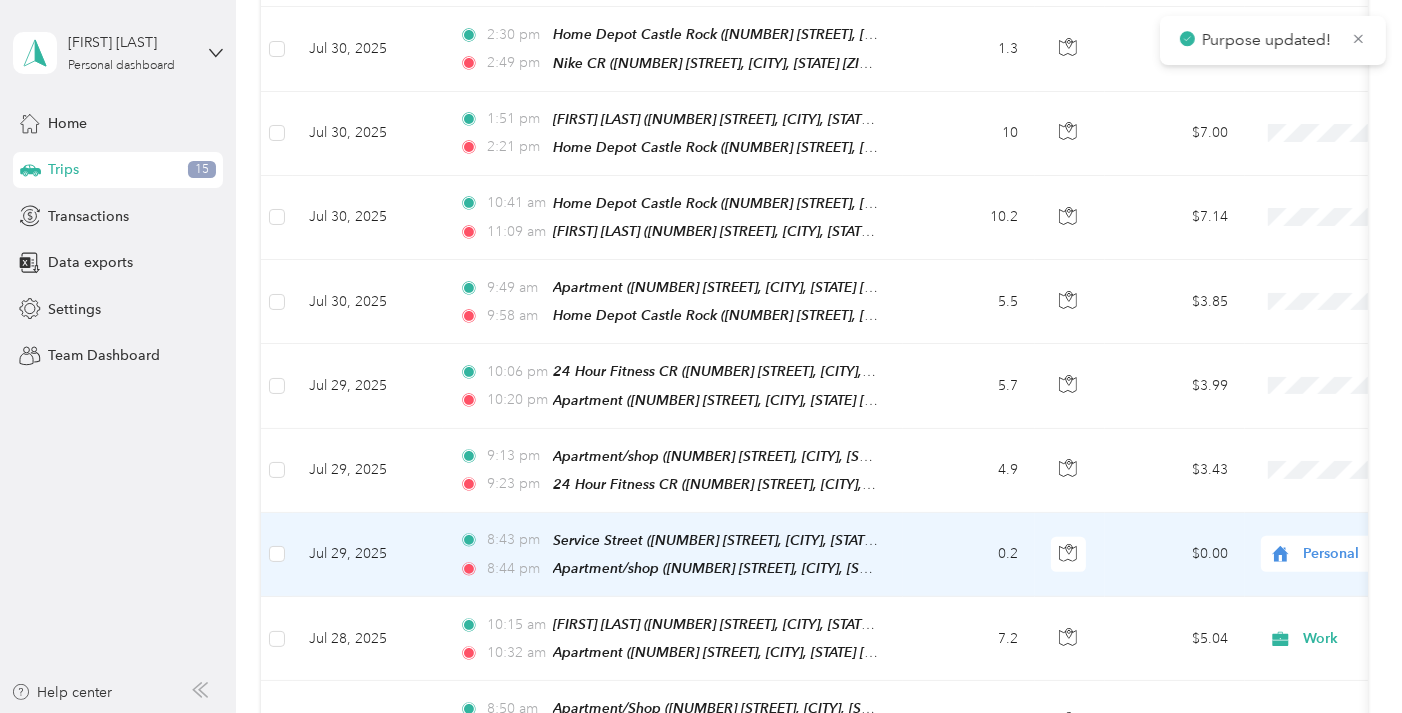 scroll, scrollTop: 1036, scrollLeft: 0, axis: vertical 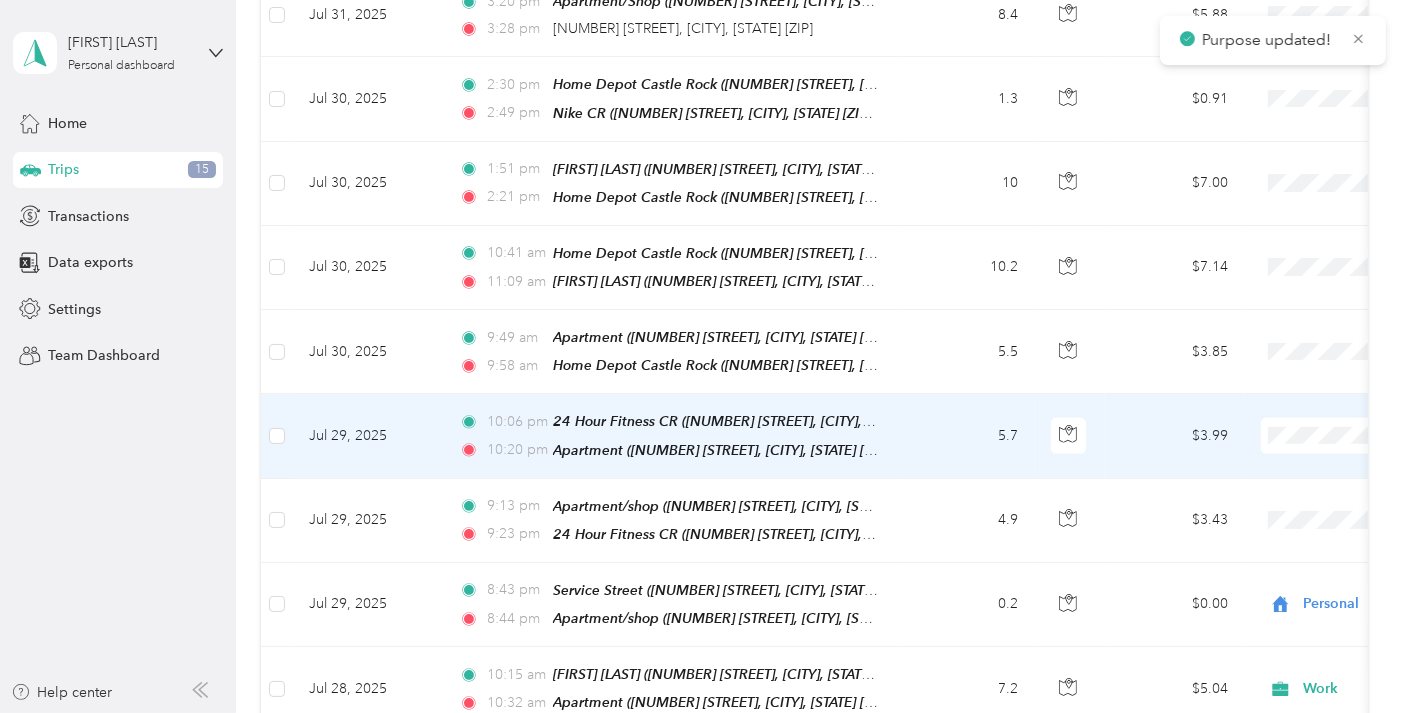 drag, startPoint x: 1262, startPoint y: 451, endPoint x: 1233, endPoint y: 464, distance: 31.780497 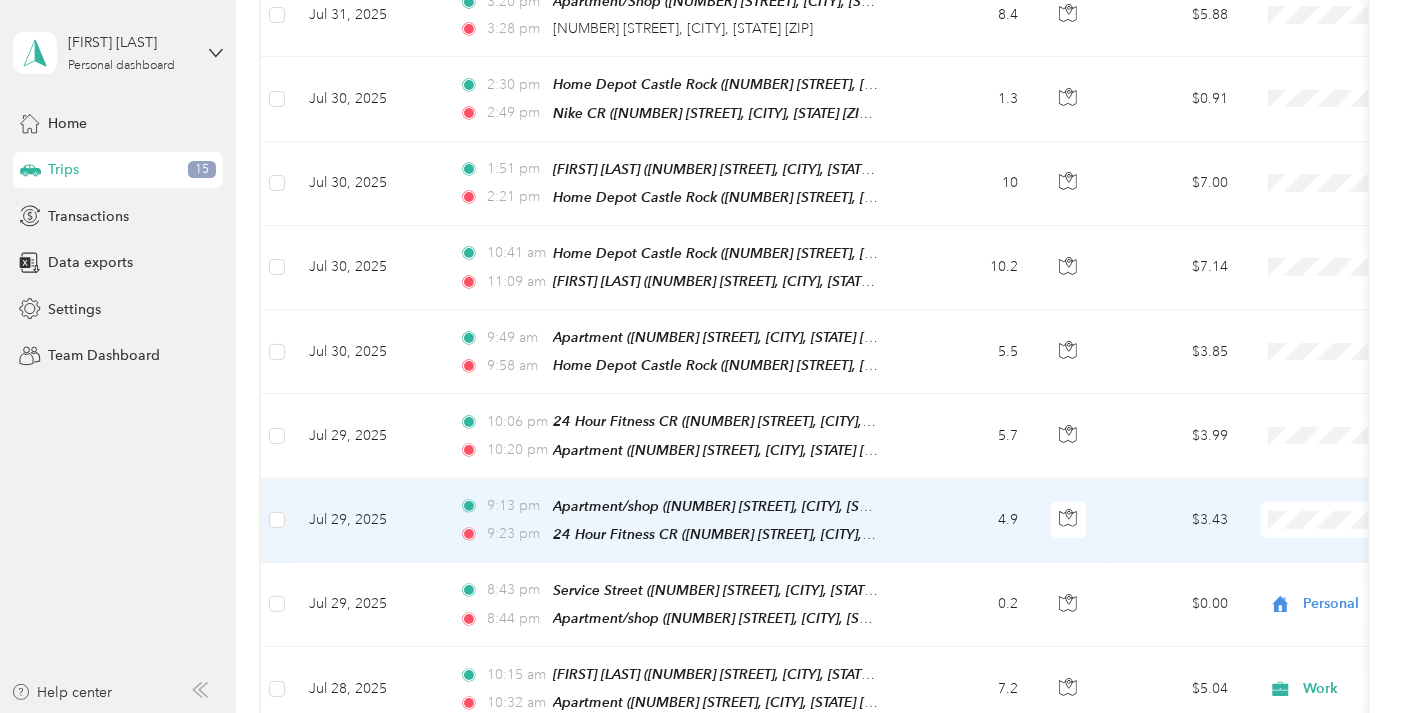 drag, startPoint x: 1233, startPoint y: 464, endPoint x: 970, endPoint y: 486, distance: 263.91855 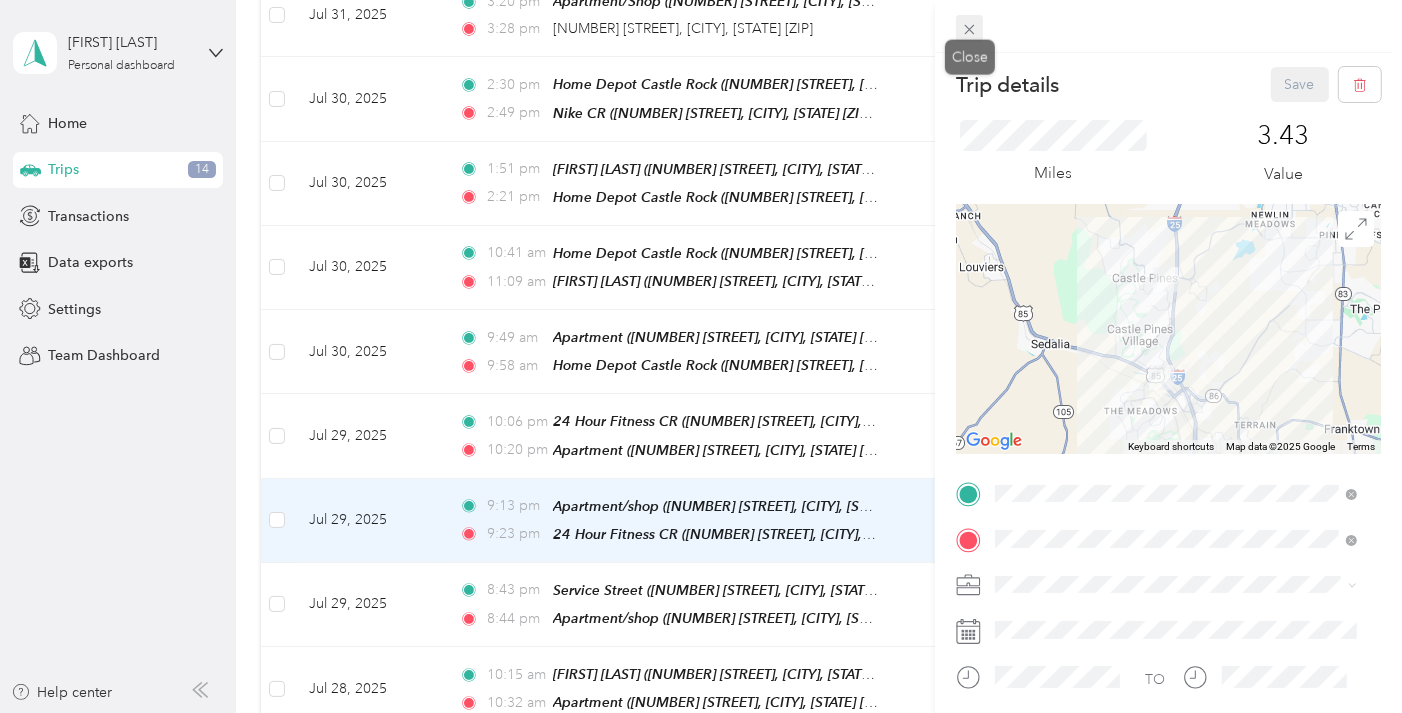 click 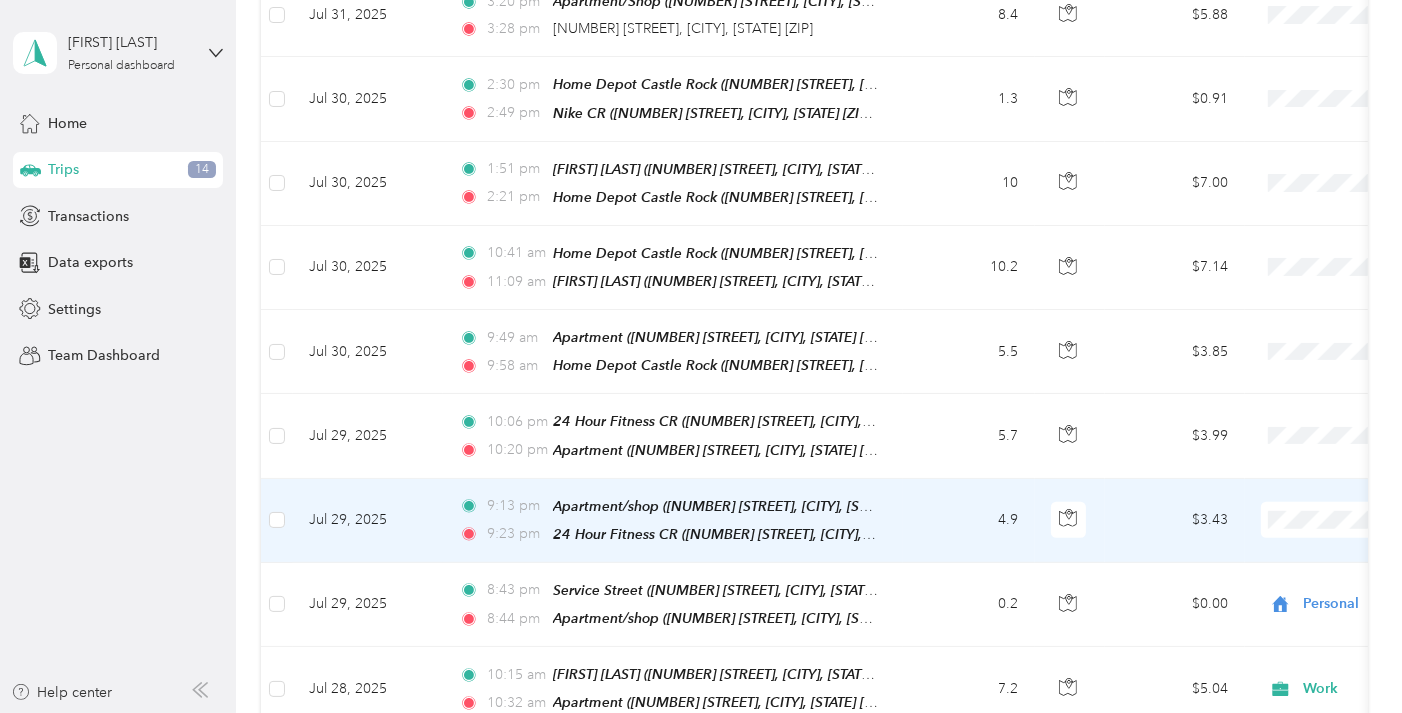 click on "Work Personal Other Charity Medical Moving Commute" at bounding box center [1278, 350] 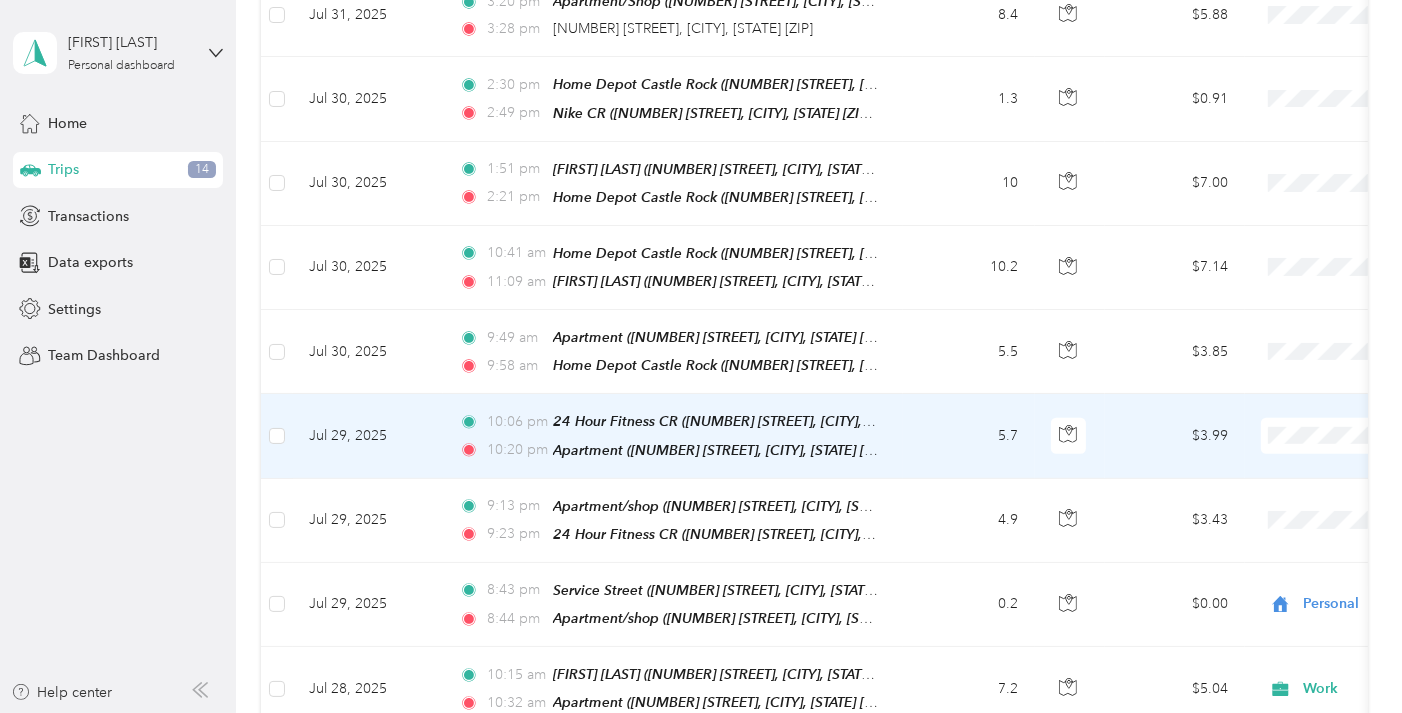 click on "Work Personal Other Charity Medical Moving Commute" at bounding box center (1278, 543) 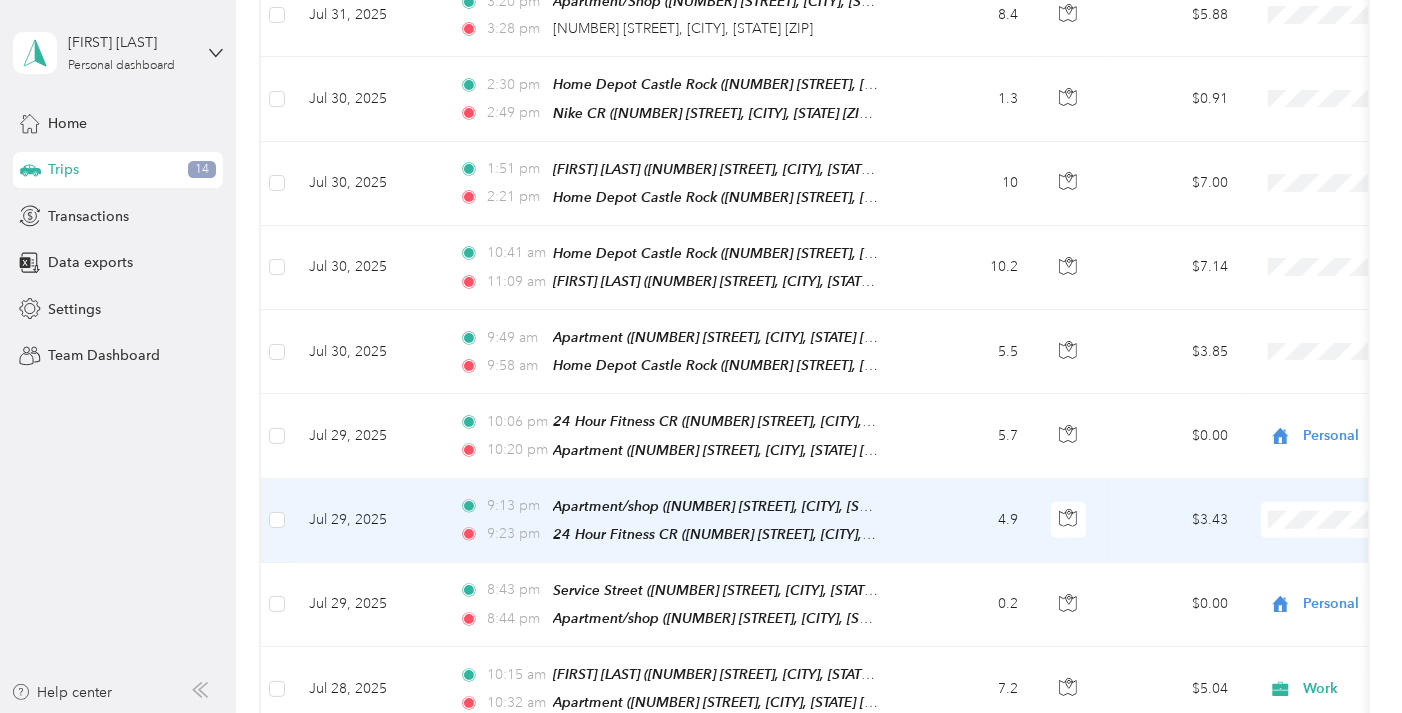 click on "Personal" at bounding box center [1278, 280] 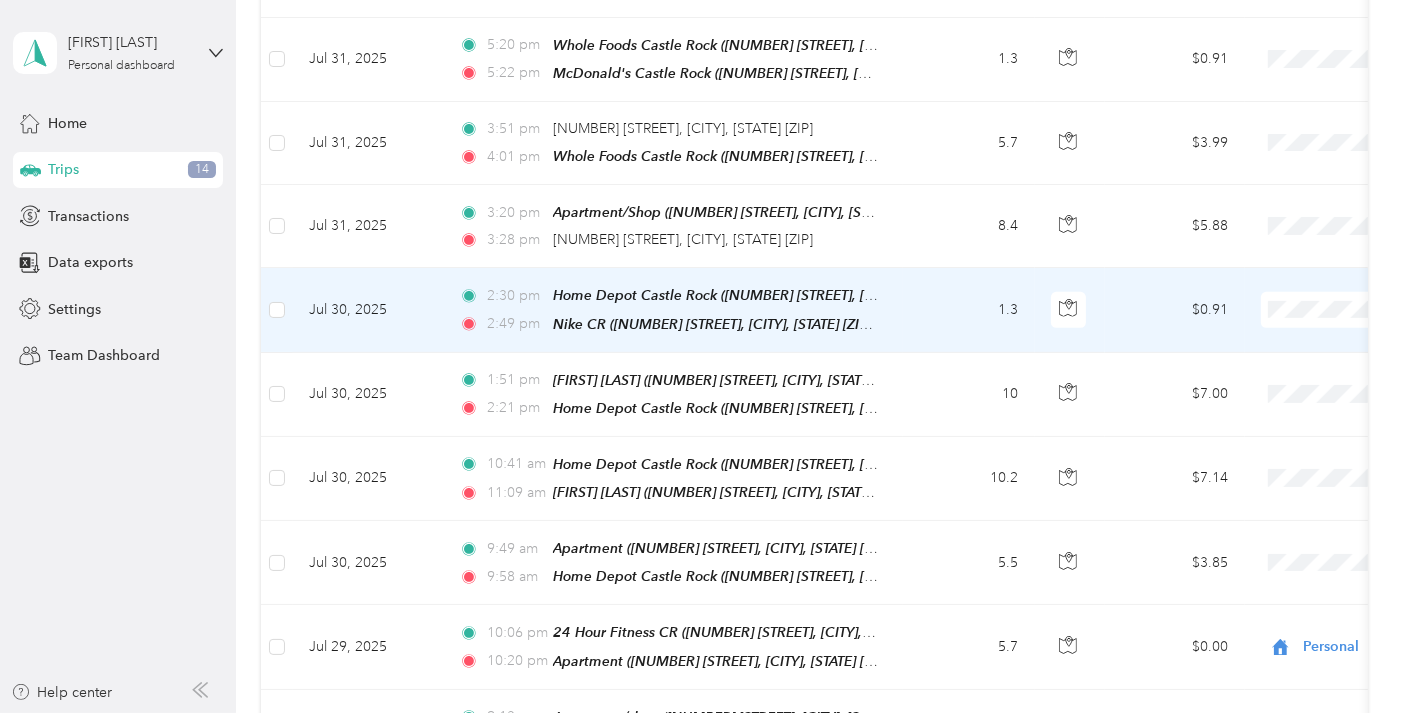 scroll, scrollTop: 777, scrollLeft: 0, axis: vertical 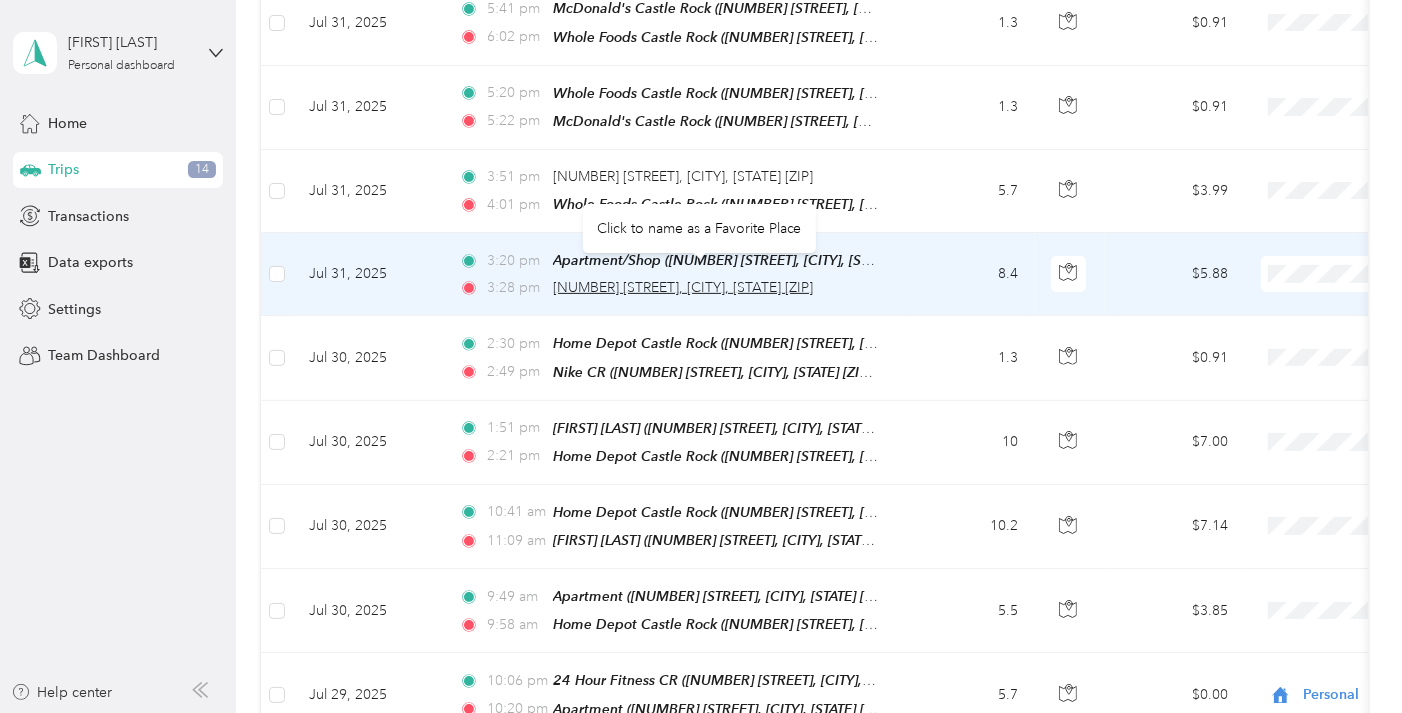 click on "[NUMBER] [STREET], [CITY], [STATE] [ZIP]" at bounding box center (683, 287) 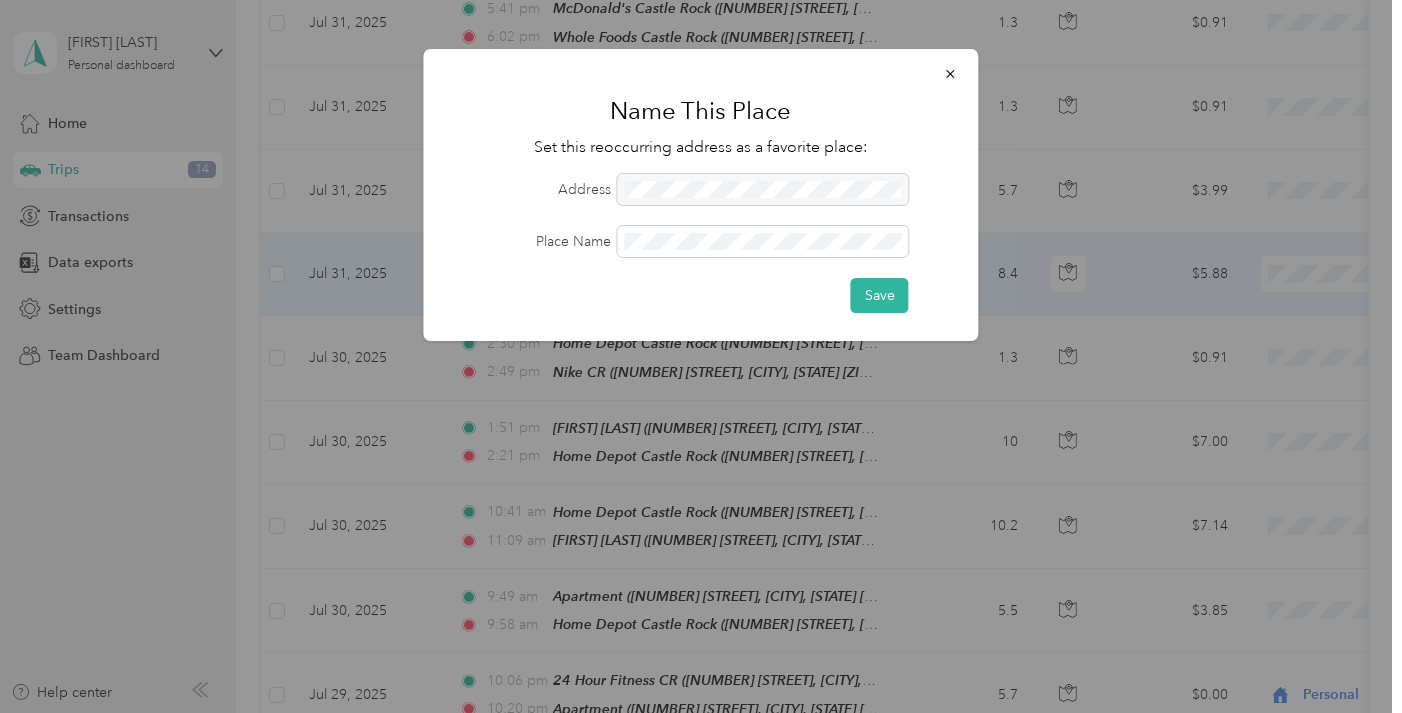 click on "Name This Place Set this reoccurring address as a favorite place: Address   Place Name   Save" at bounding box center [978, 198] 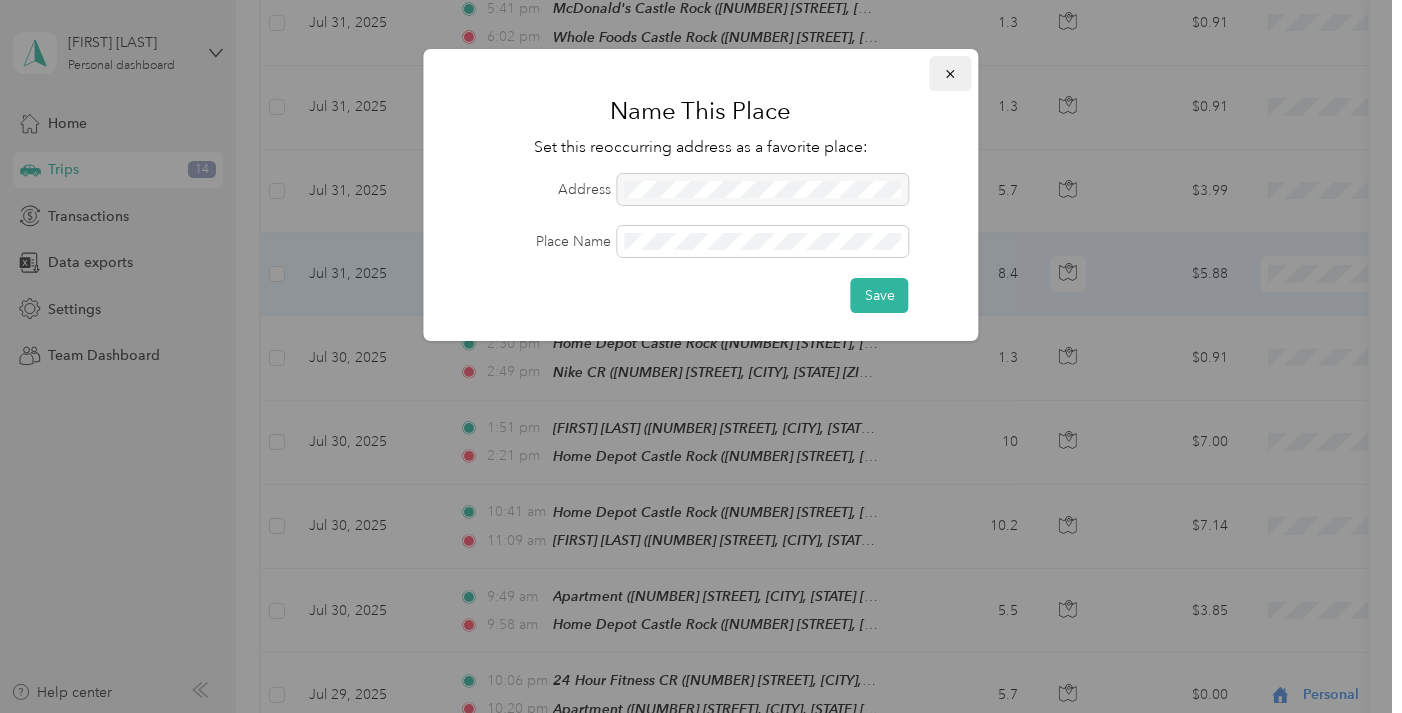 click at bounding box center [951, 73] 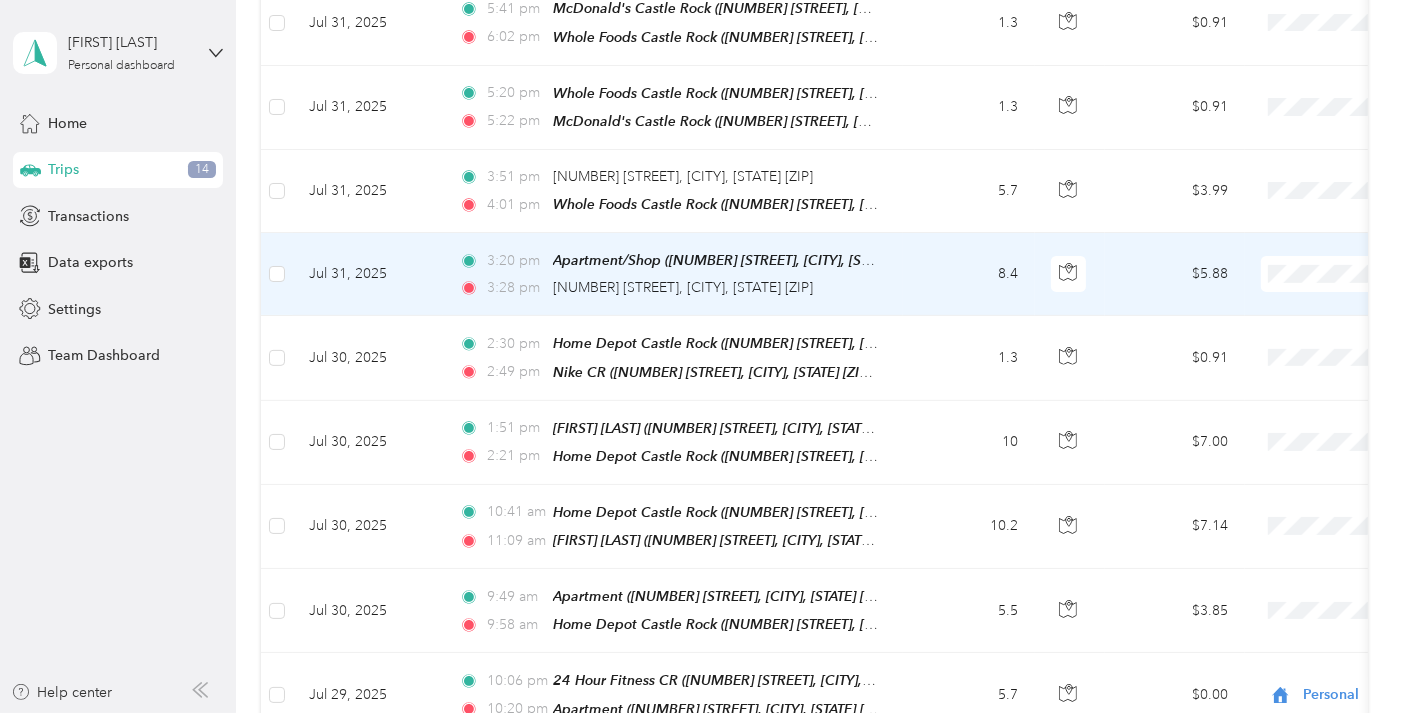 click on "$5.88" at bounding box center (1175, 274) 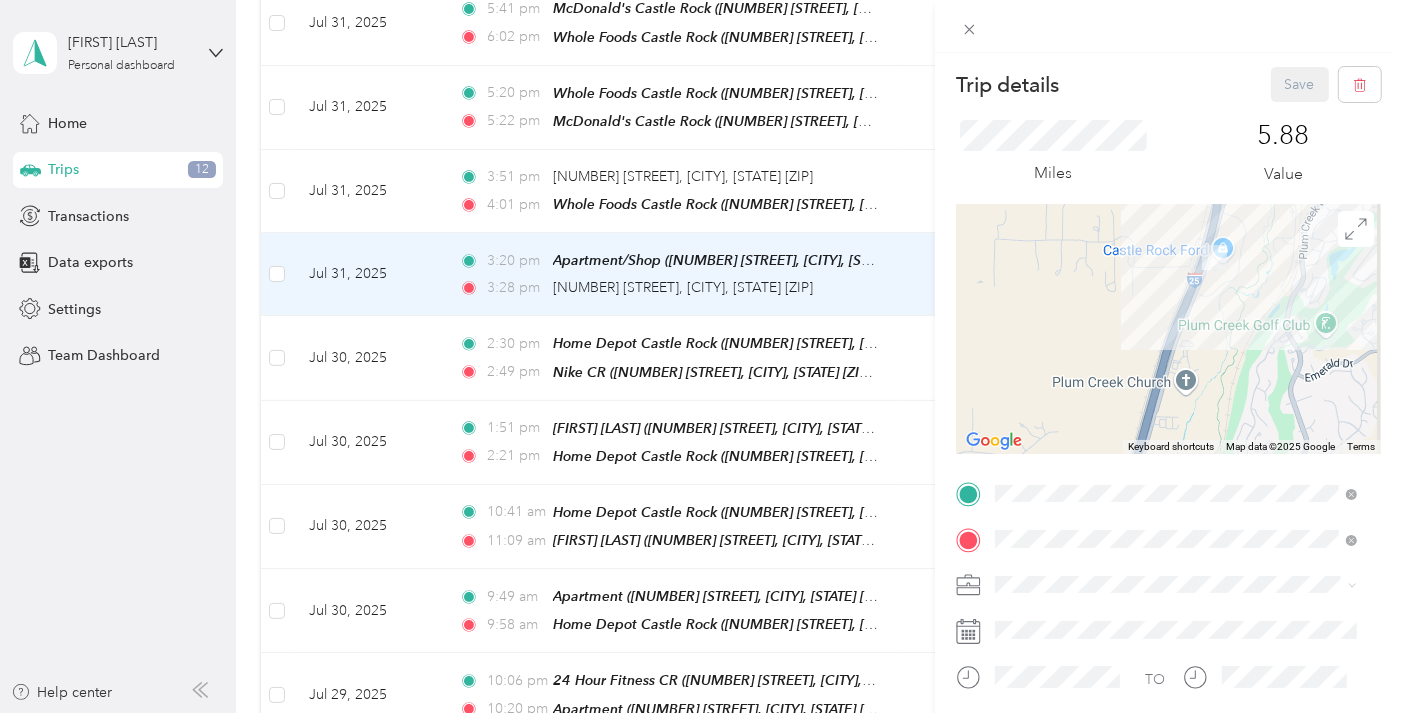 drag, startPoint x: 1202, startPoint y: 353, endPoint x: 868, endPoint y: 372, distance: 334.53998 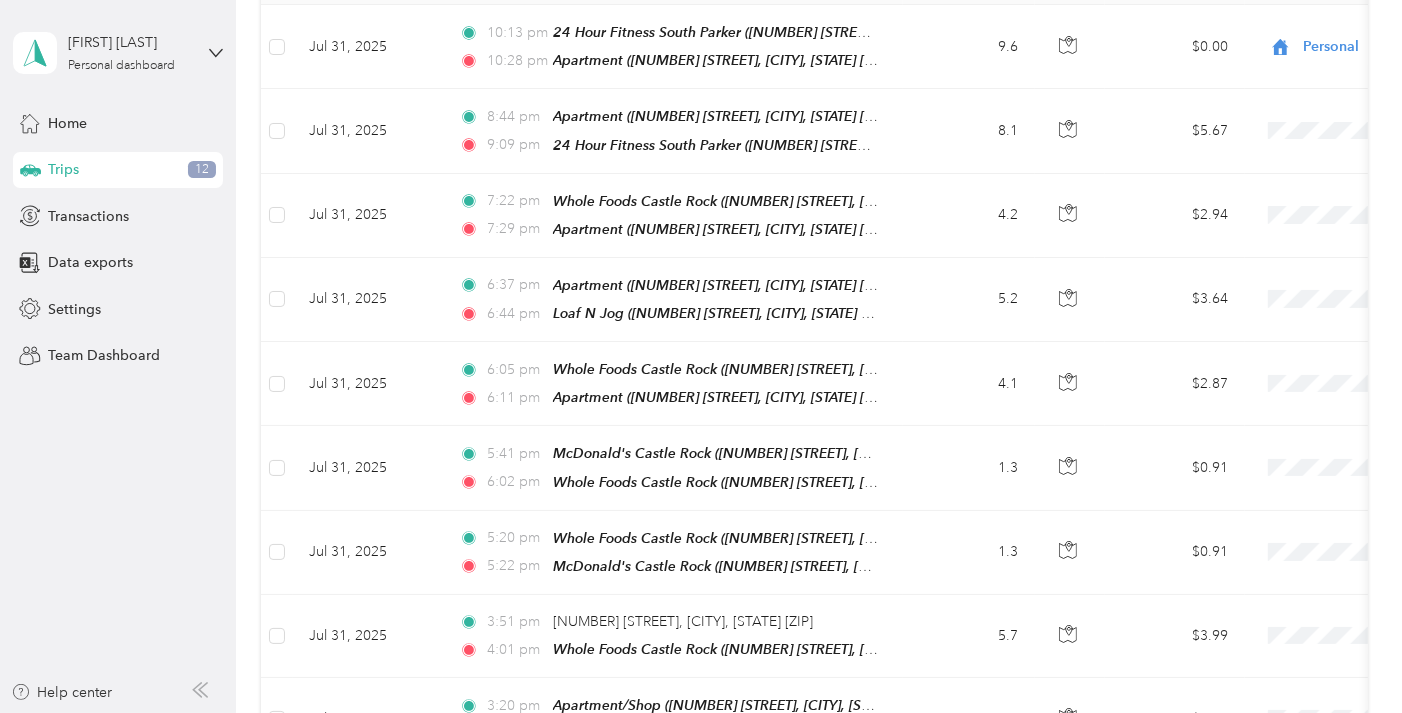 scroll, scrollTop: 258, scrollLeft: 0, axis: vertical 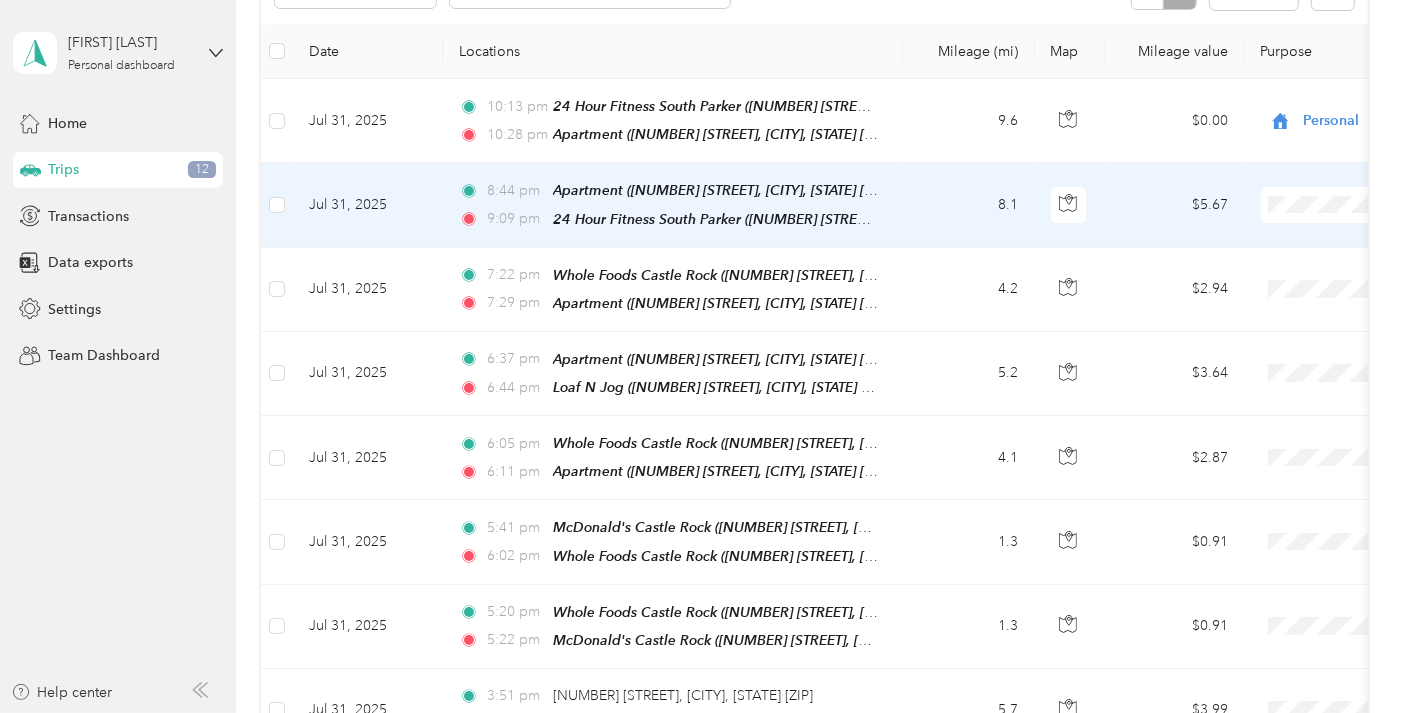 click on "Personal" at bounding box center [1296, 266] 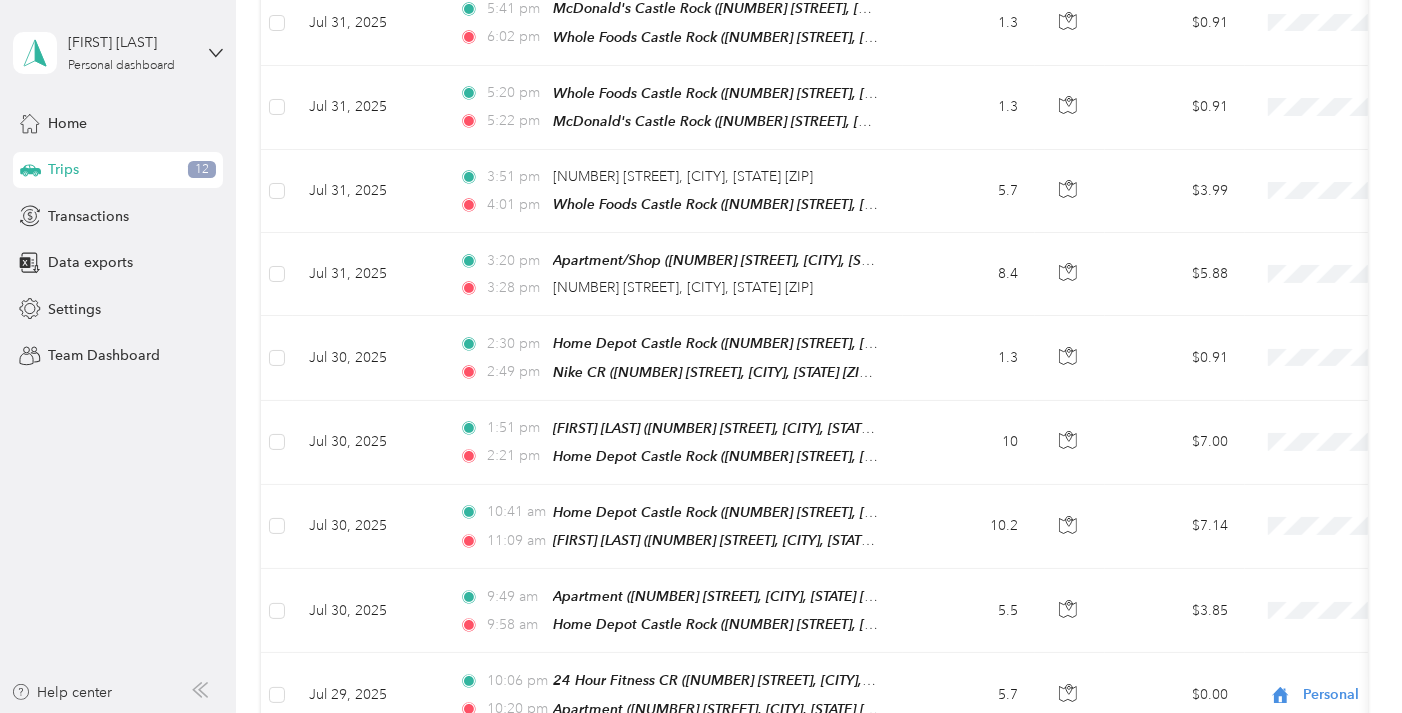scroll, scrollTop: 1036, scrollLeft: 0, axis: vertical 